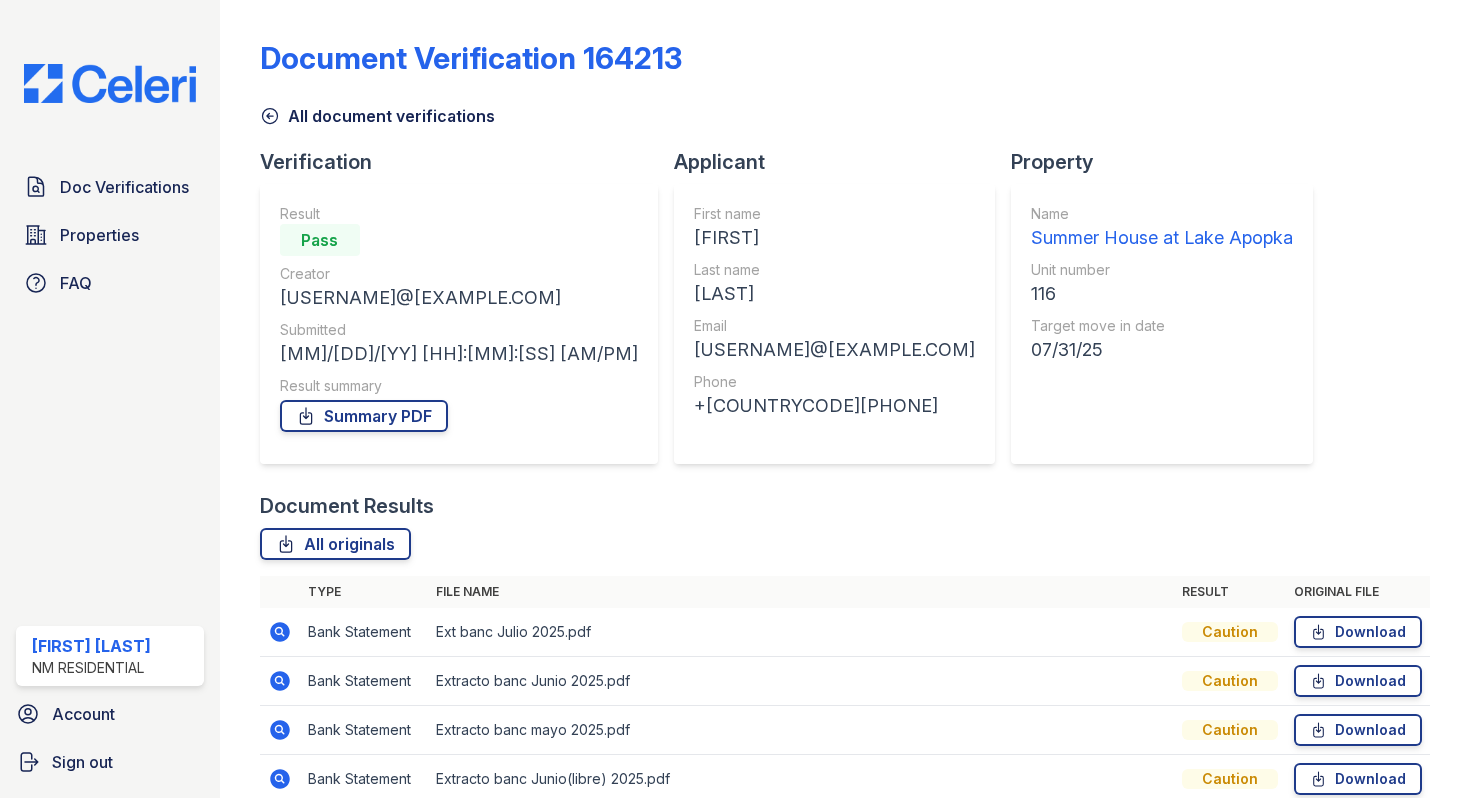 scroll, scrollTop: 0, scrollLeft: 0, axis: both 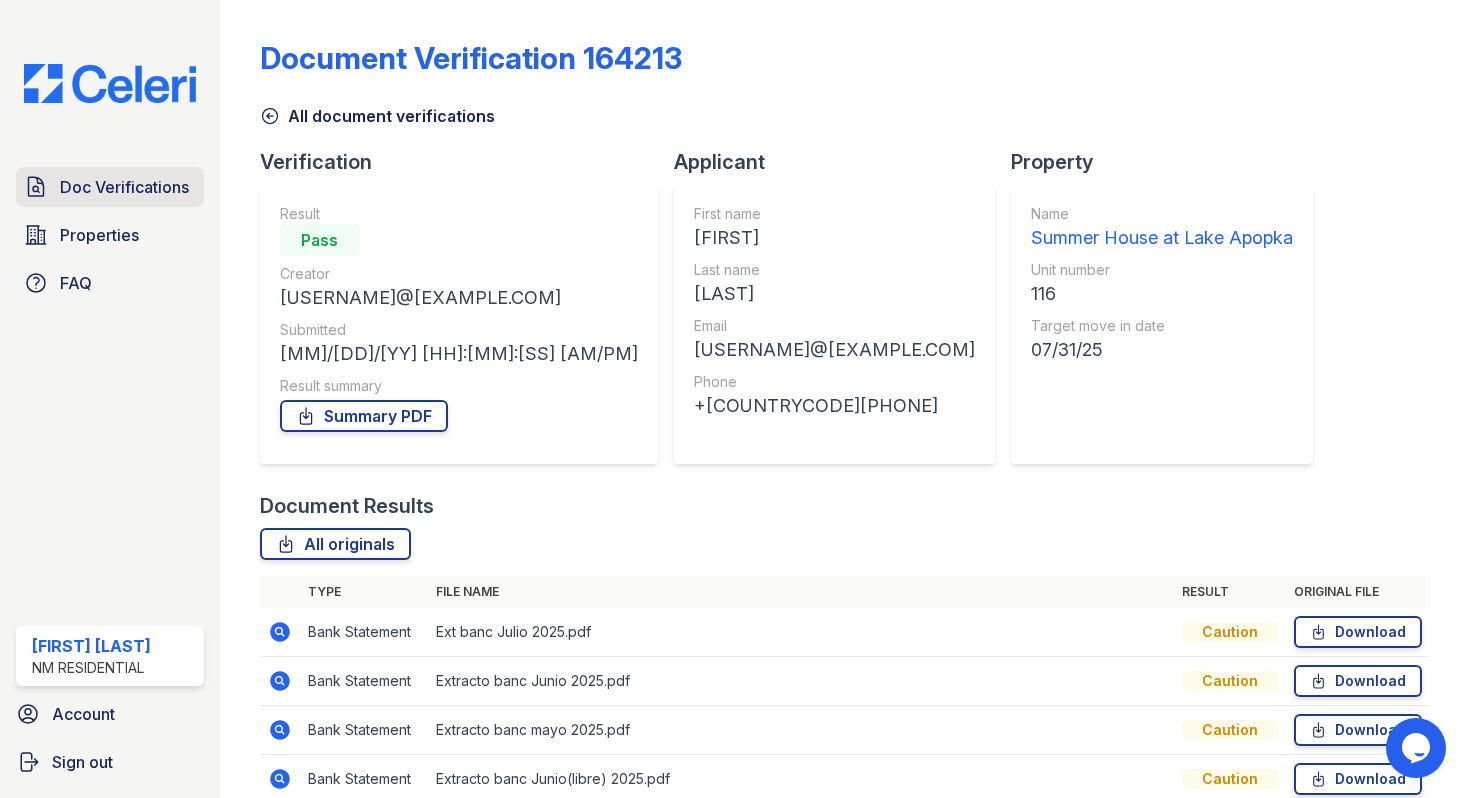click on "Doc Verifications" at bounding box center (110, 187) 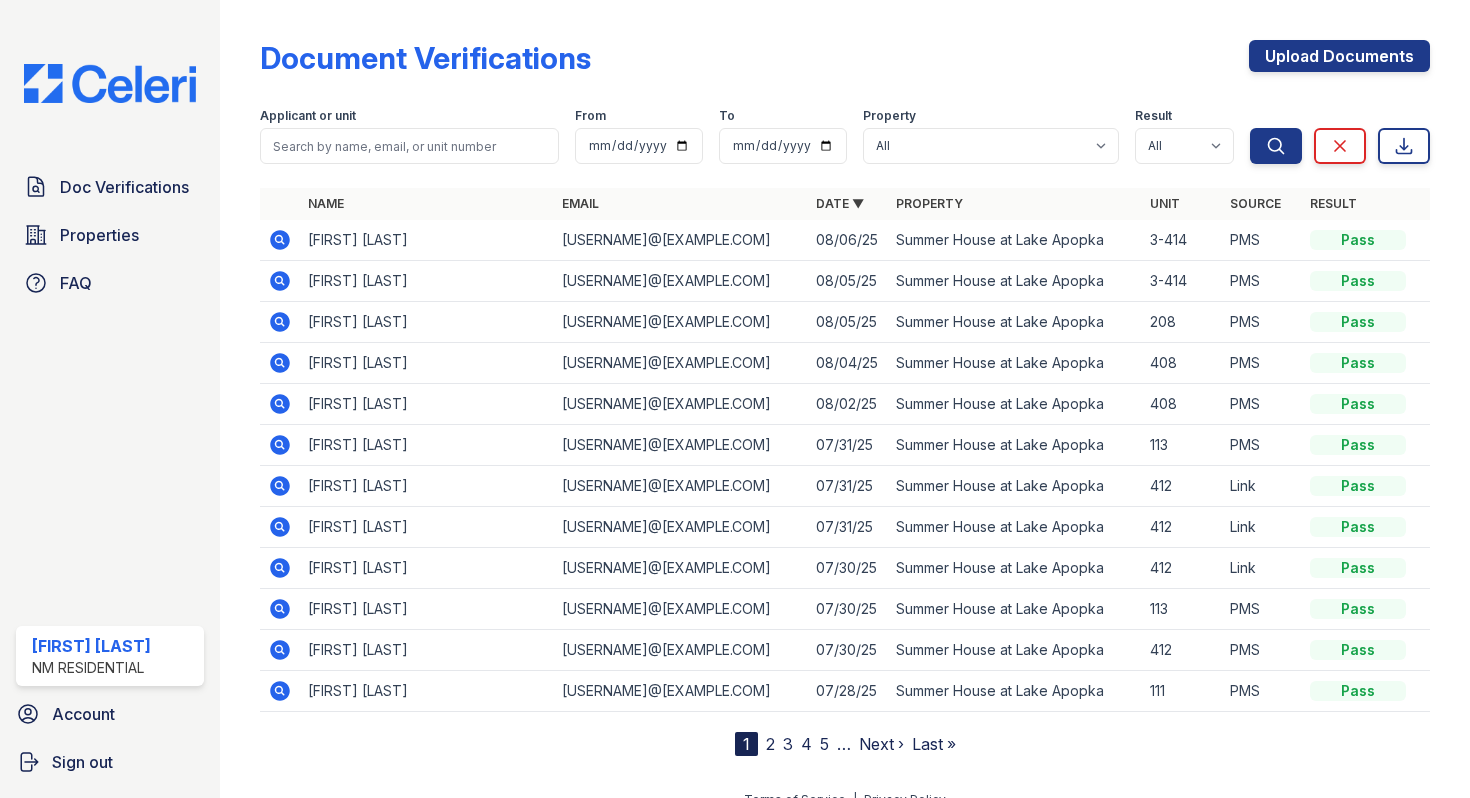 click 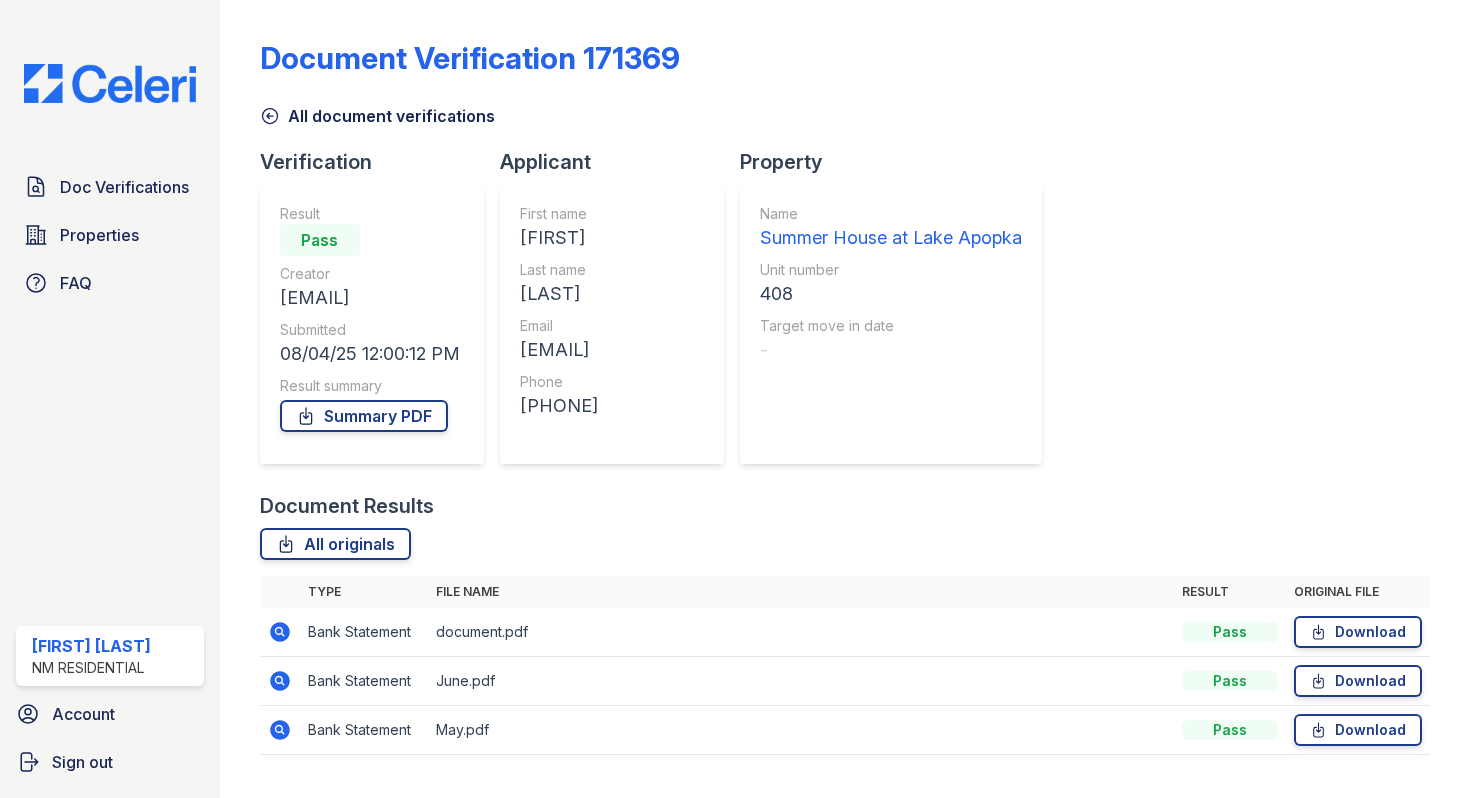 scroll, scrollTop: 0, scrollLeft: 0, axis: both 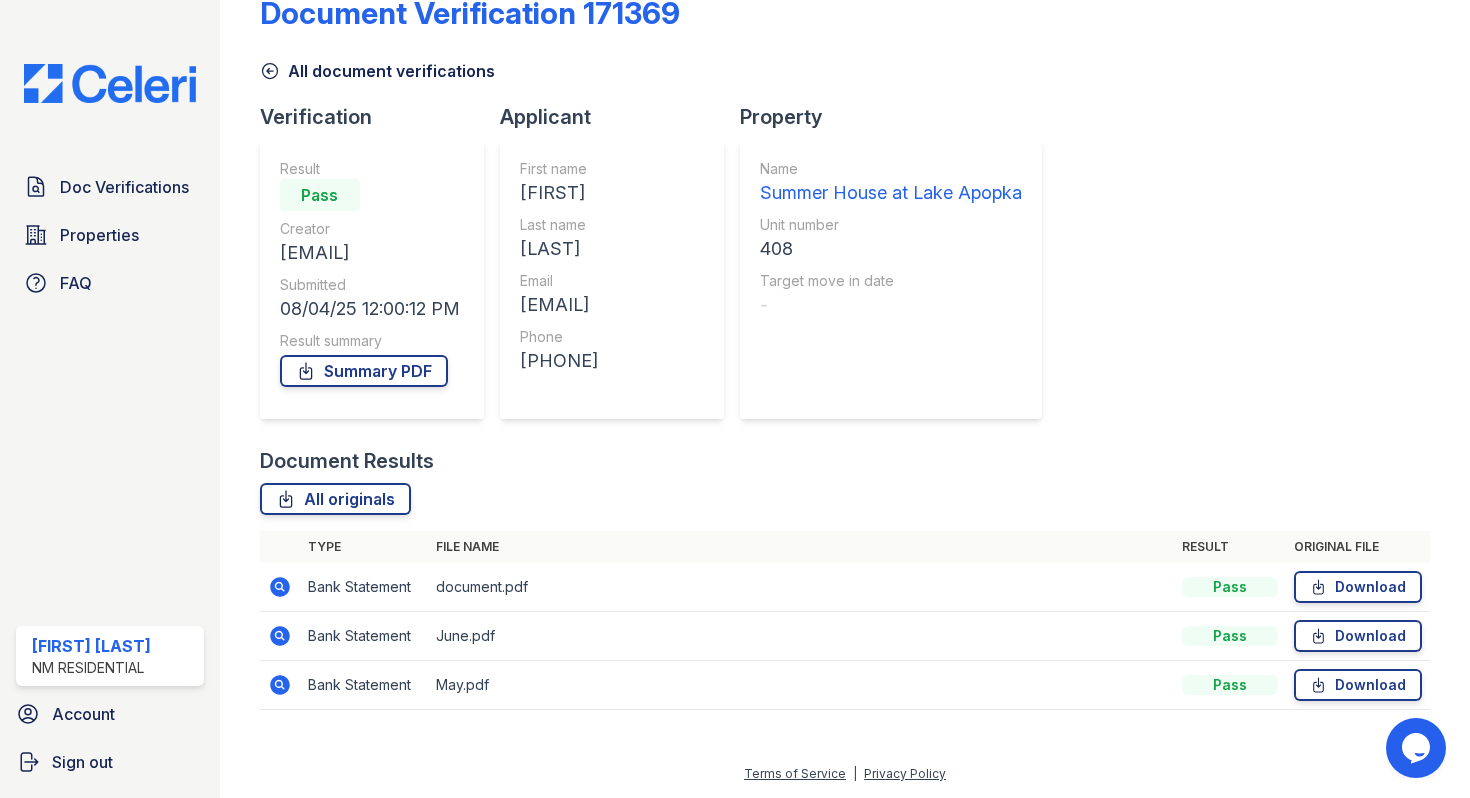 click 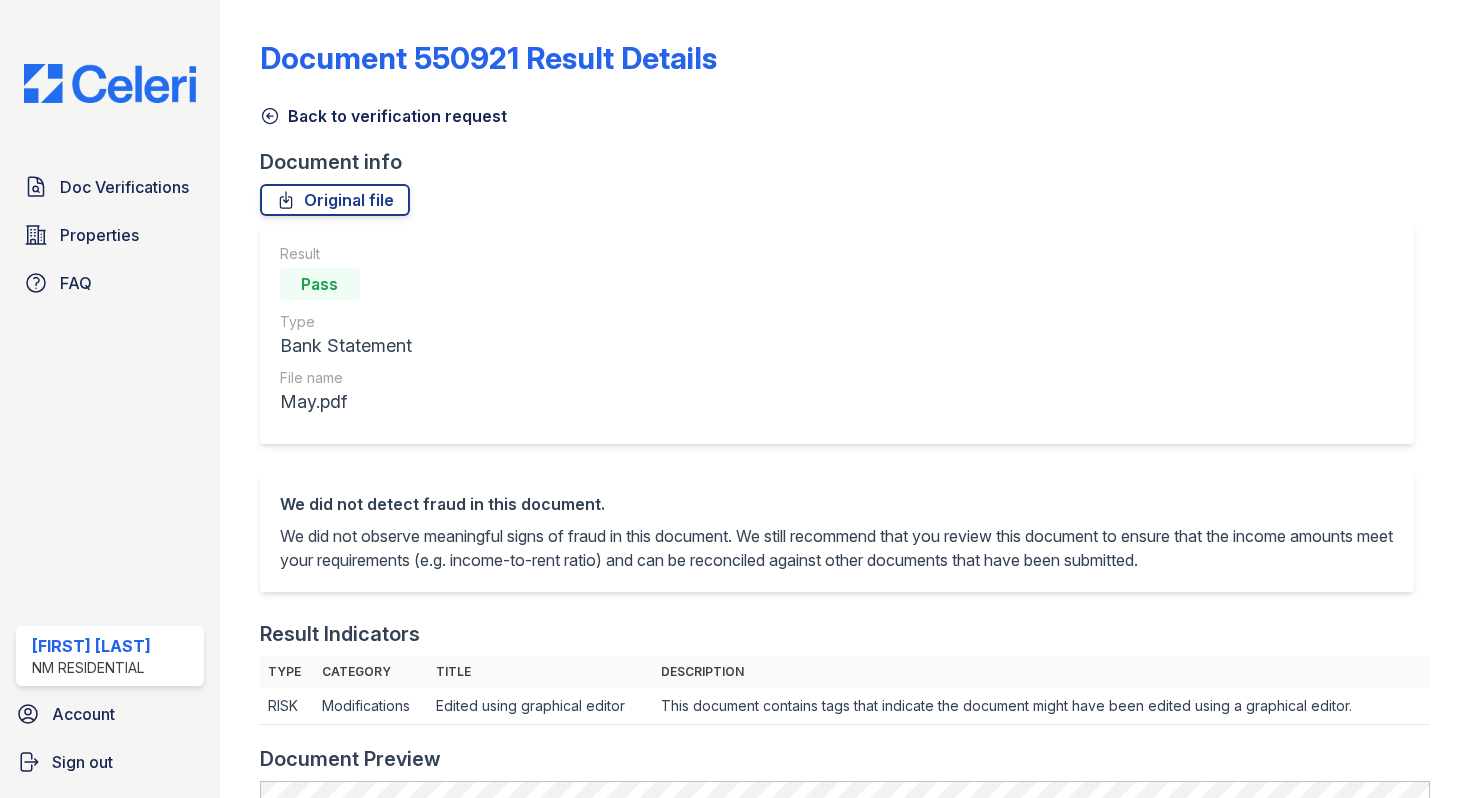 scroll, scrollTop: 0, scrollLeft: 0, axis: both 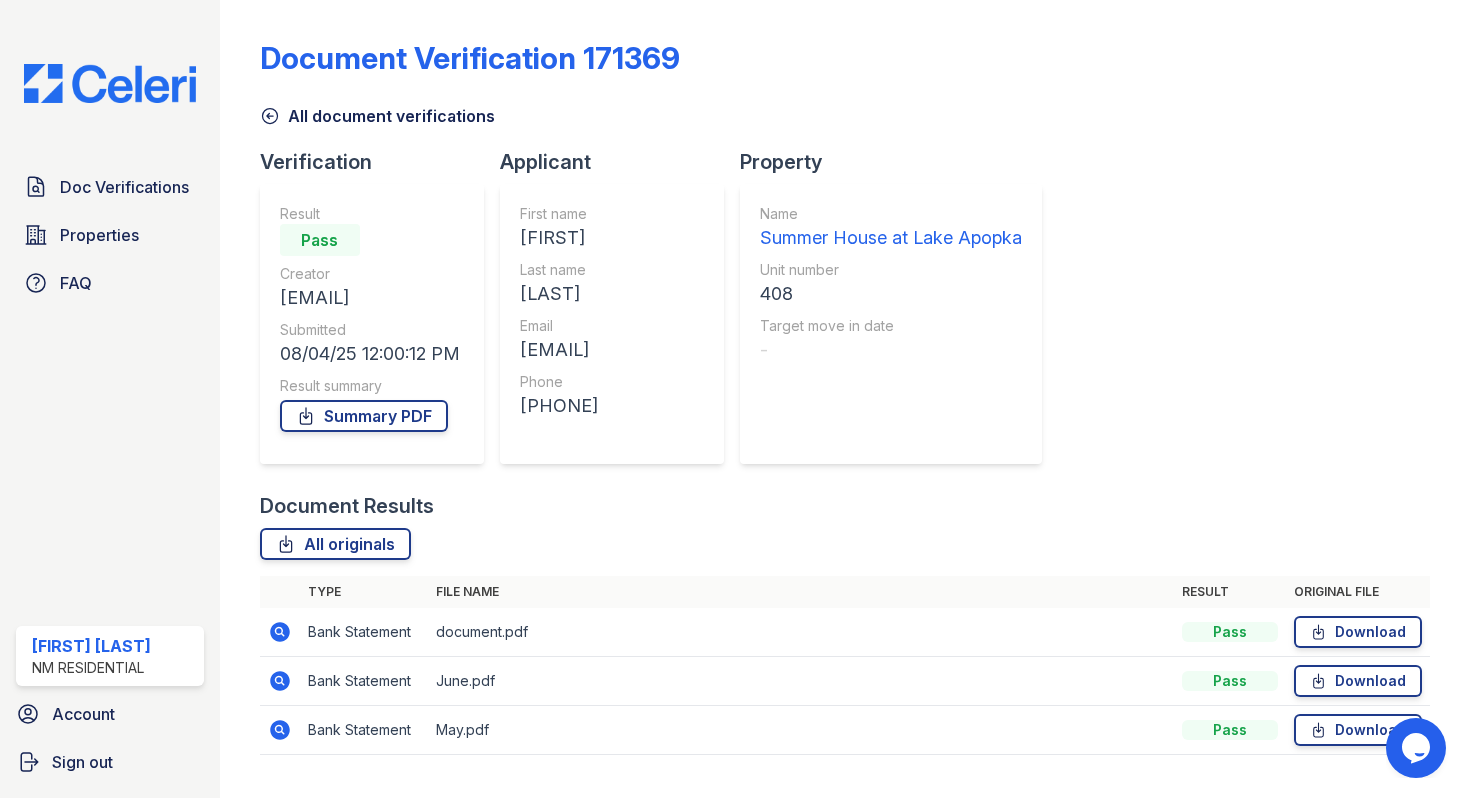 click 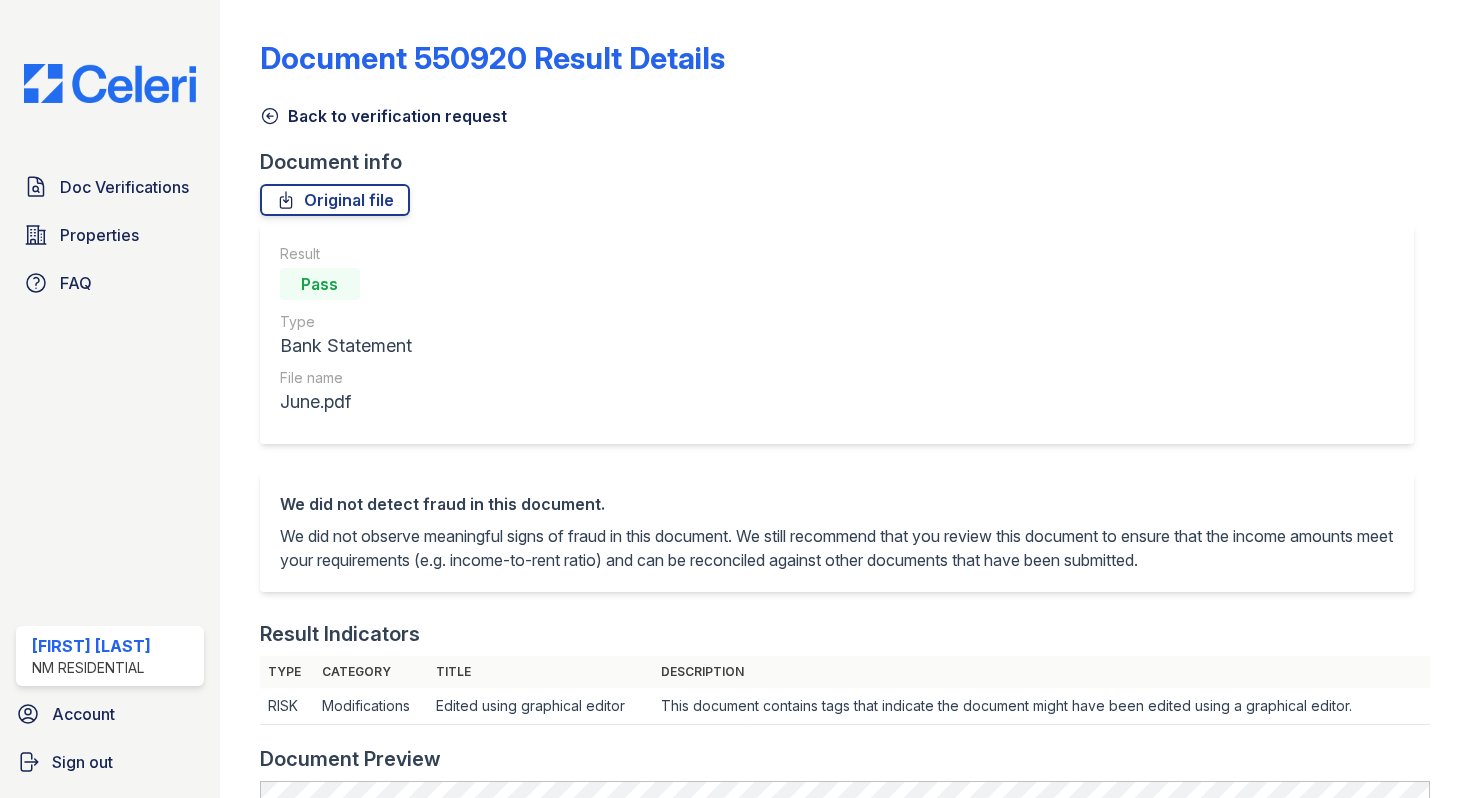 scroll, scrollTop: 0, scrollLeft: 0, axis: both 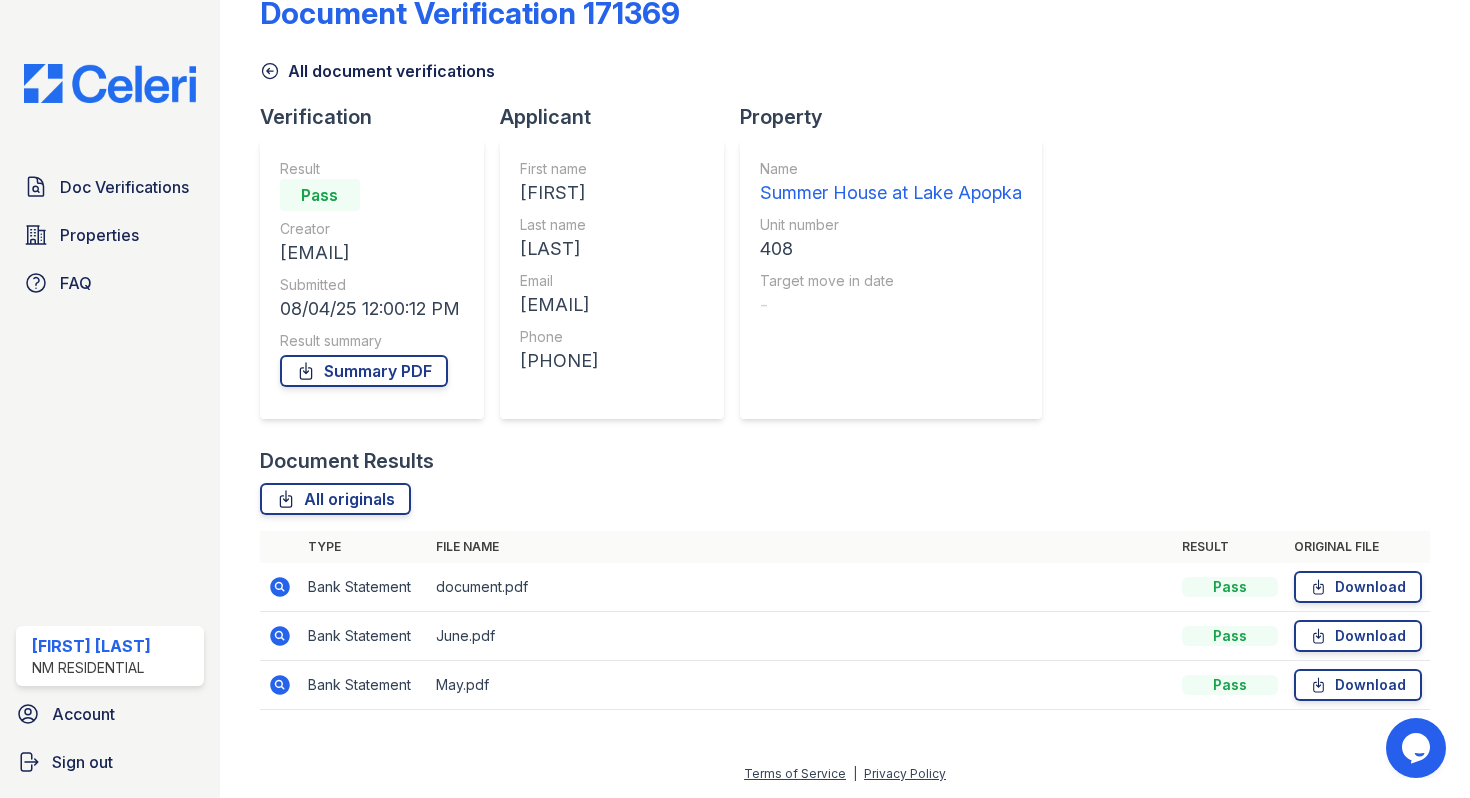 click 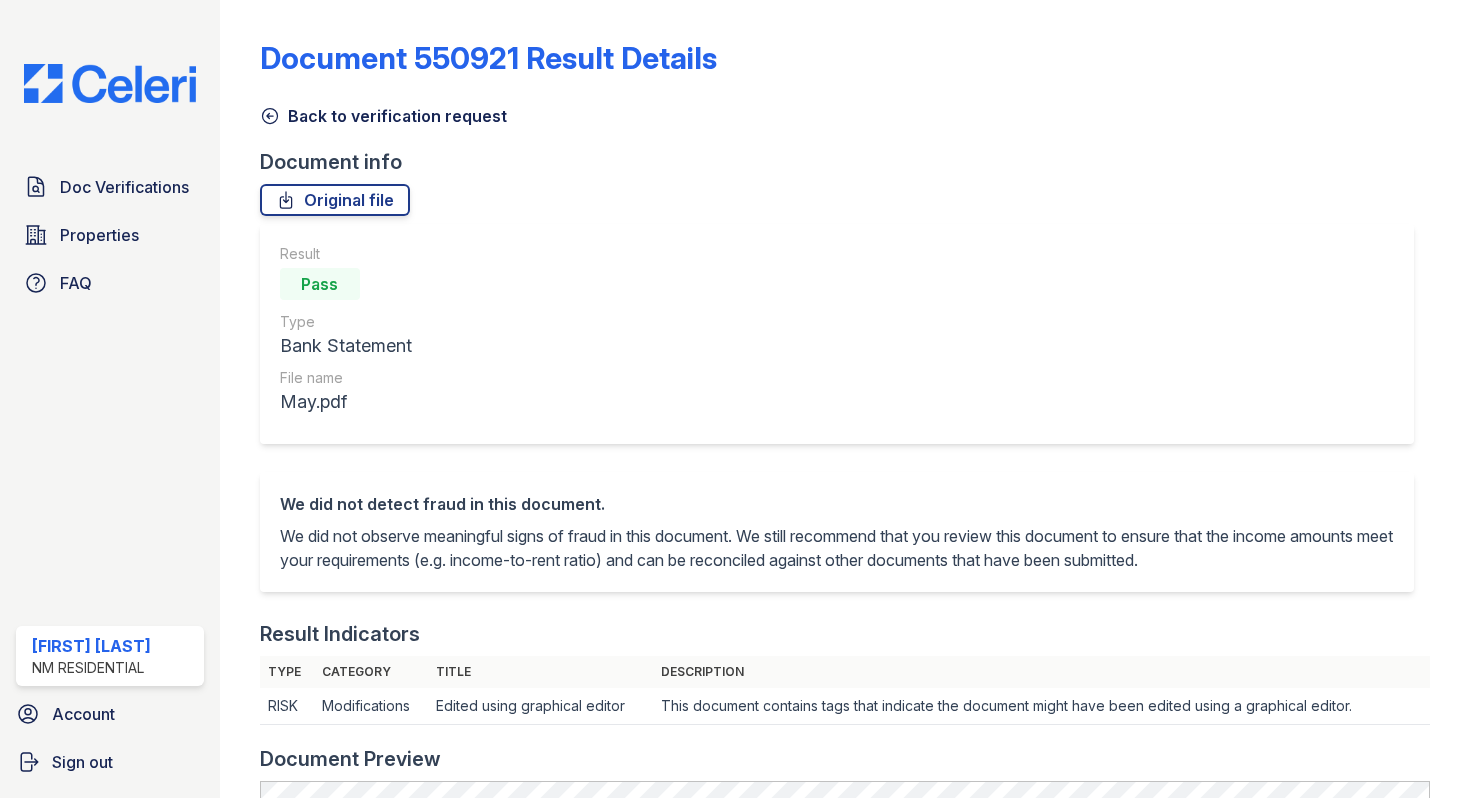 scroll, scrollTop: 0, scrollLeft: 0, axis: both 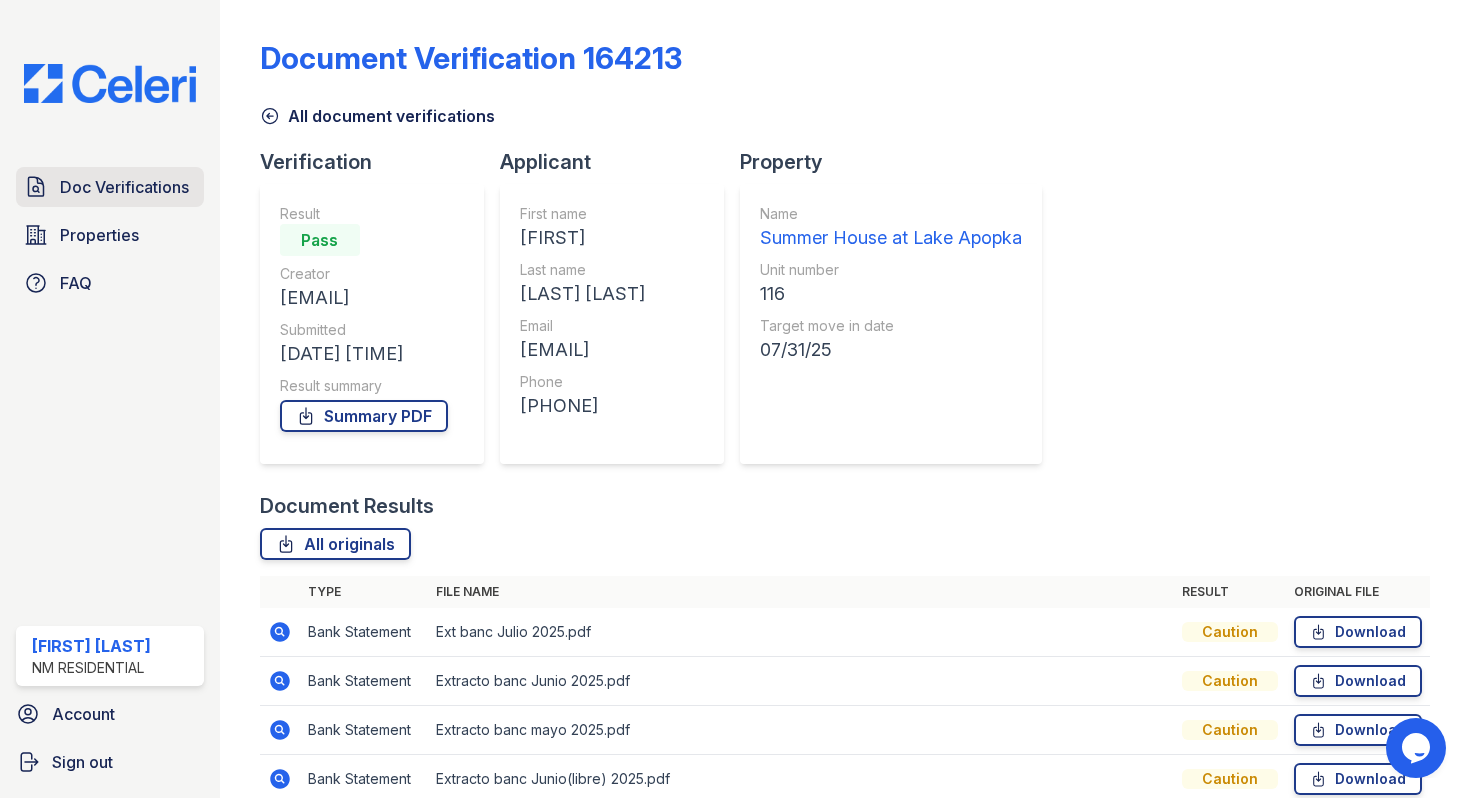 click on "Doc Verifications" at bounding box center (124, 187) 